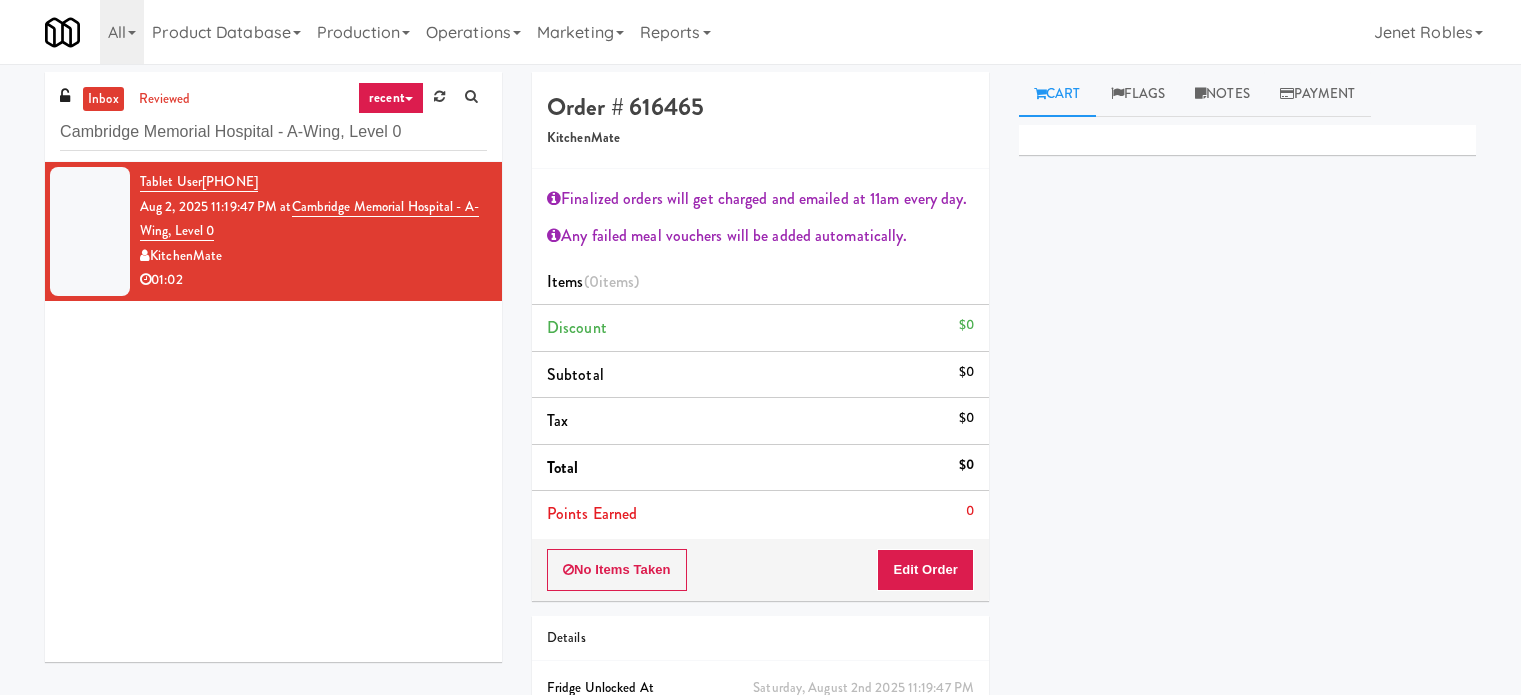 scroll, scrollTop: 0, scrollLeft: 0, axis: both 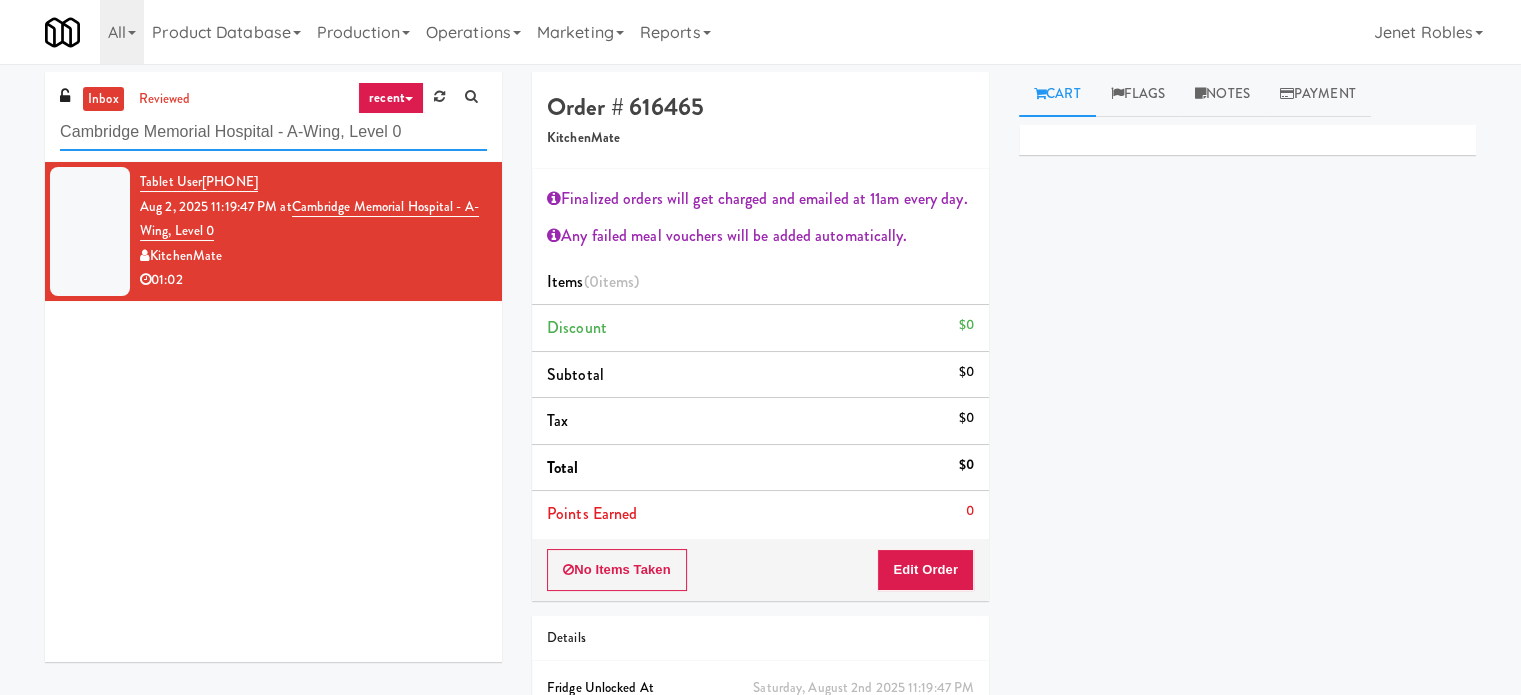 click on "Cambridge Memorial Hospital - A-Wing, Level 0" at bounding box center (273, 132) 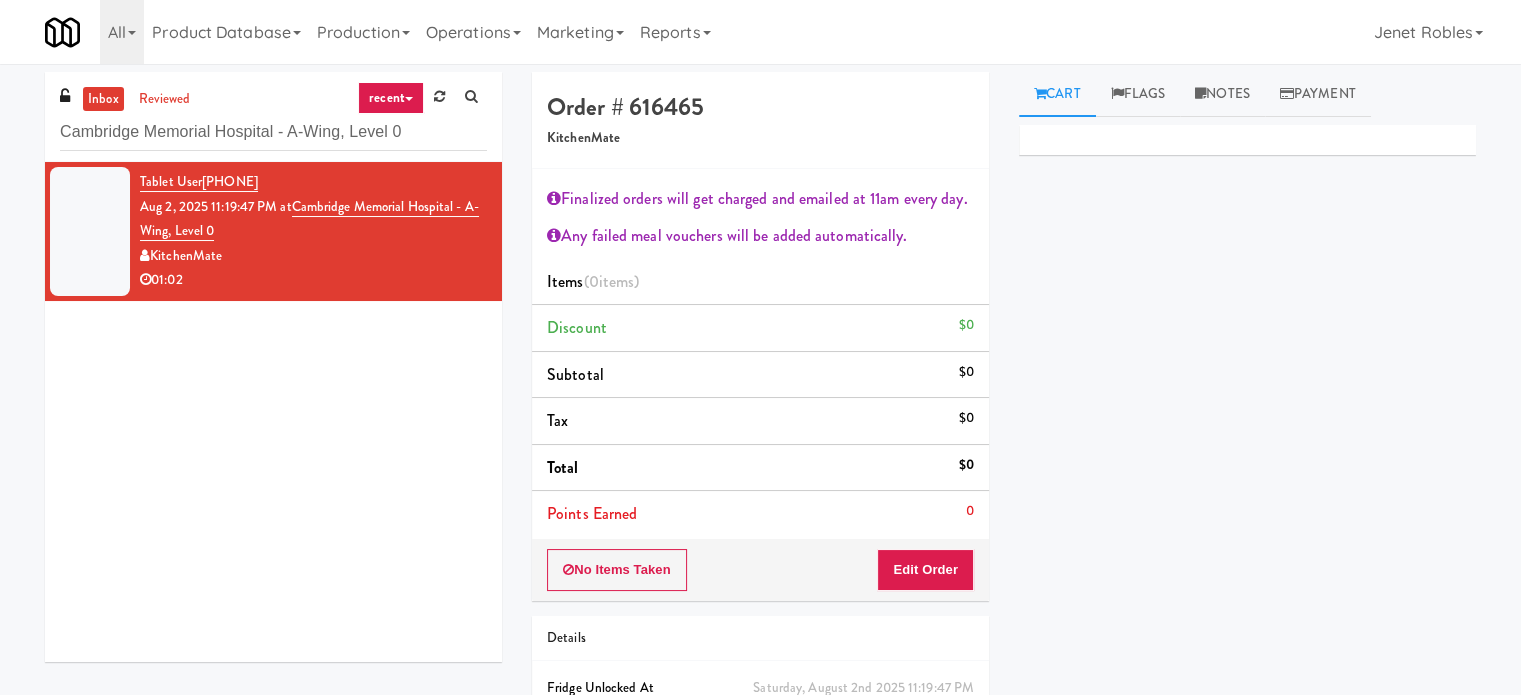 drag, startPoint x: 374, startPoint y: 265, endPoint x: 686, endPoint y: 199, distance: 318.9044 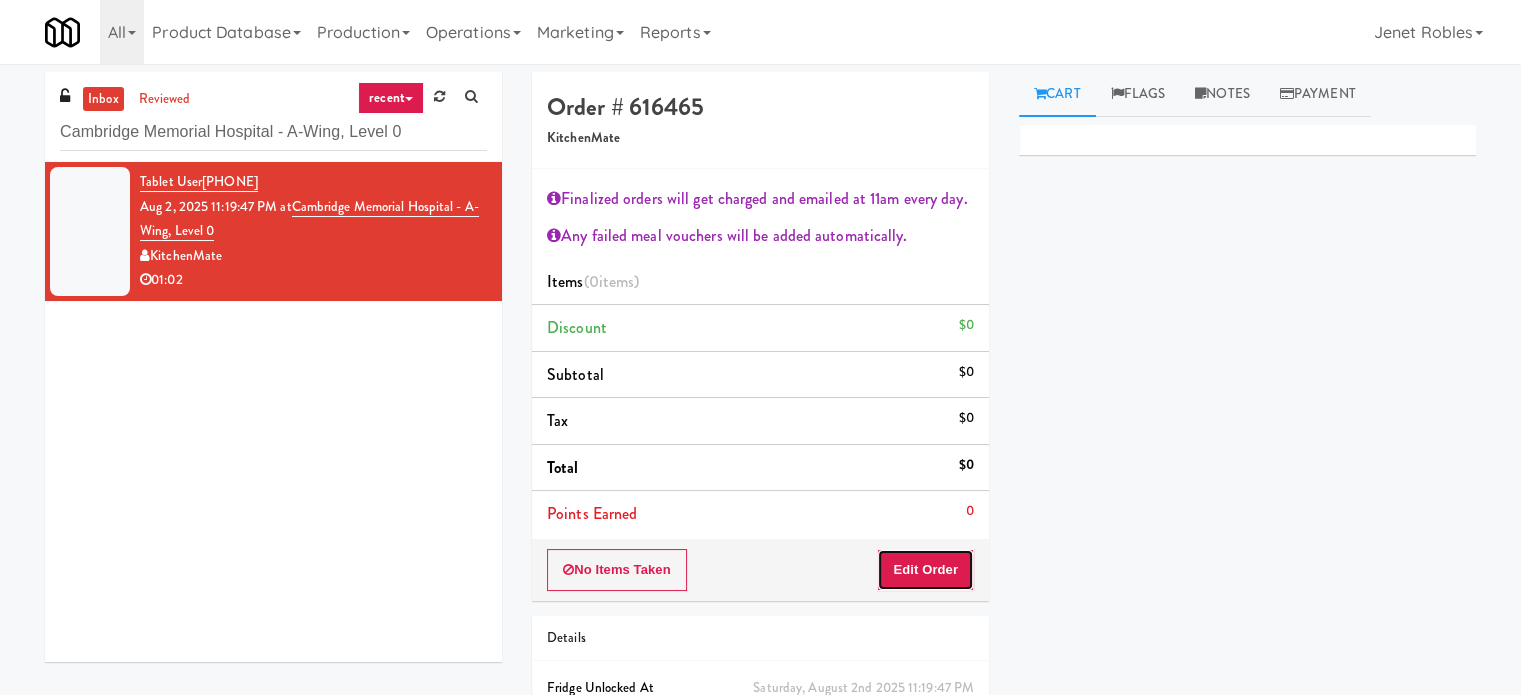 click on "Edit Order" at bounding box center (925, 570) 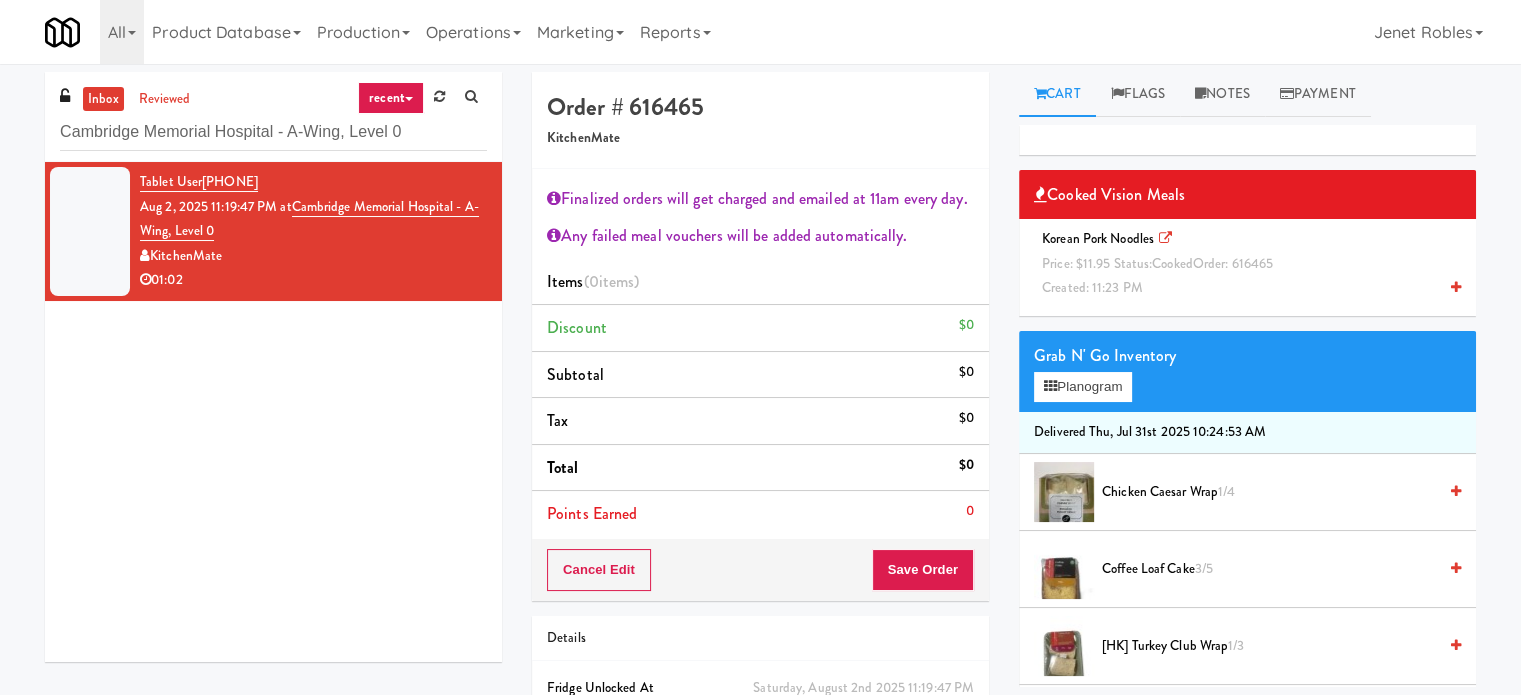 scroll, scrollTop: 500, scrollLeft: 0, axis: vertical 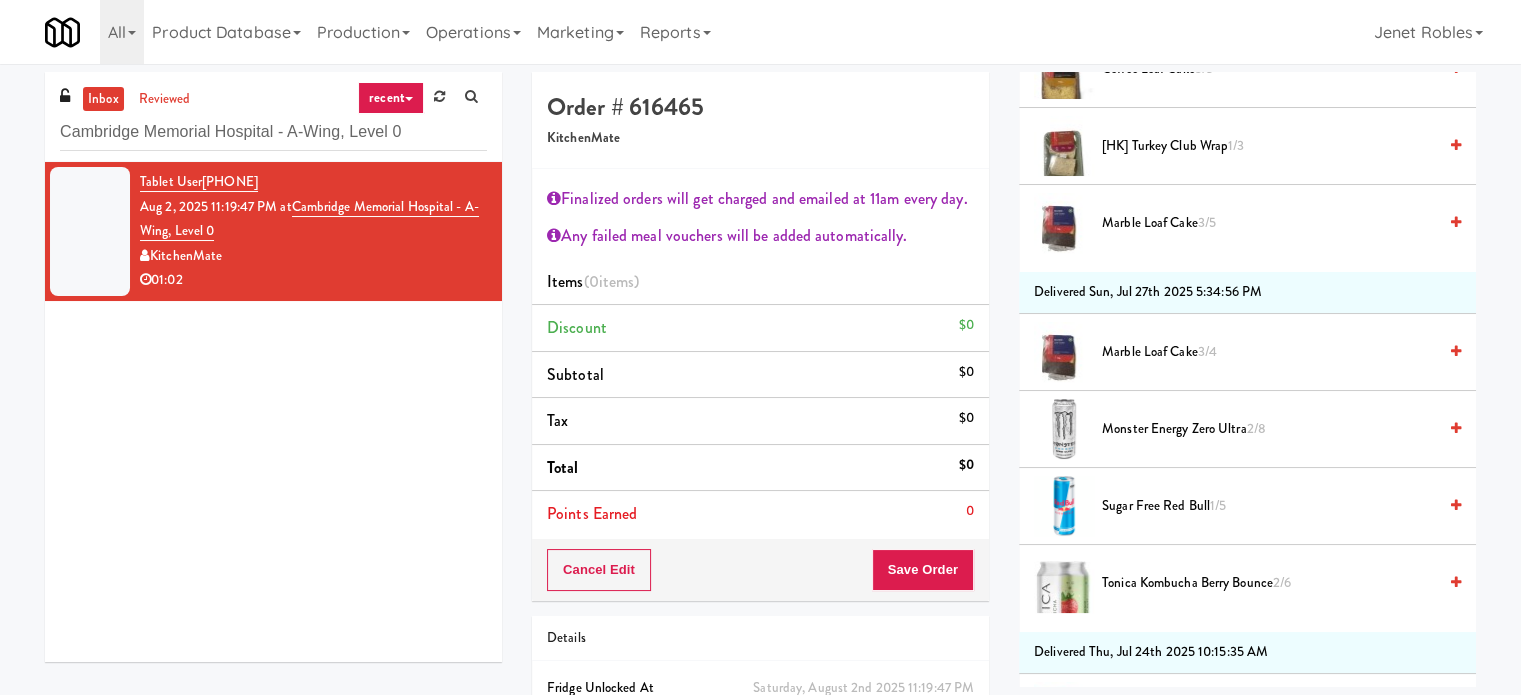 click on "1/5" at bounding box center (1218, 505) 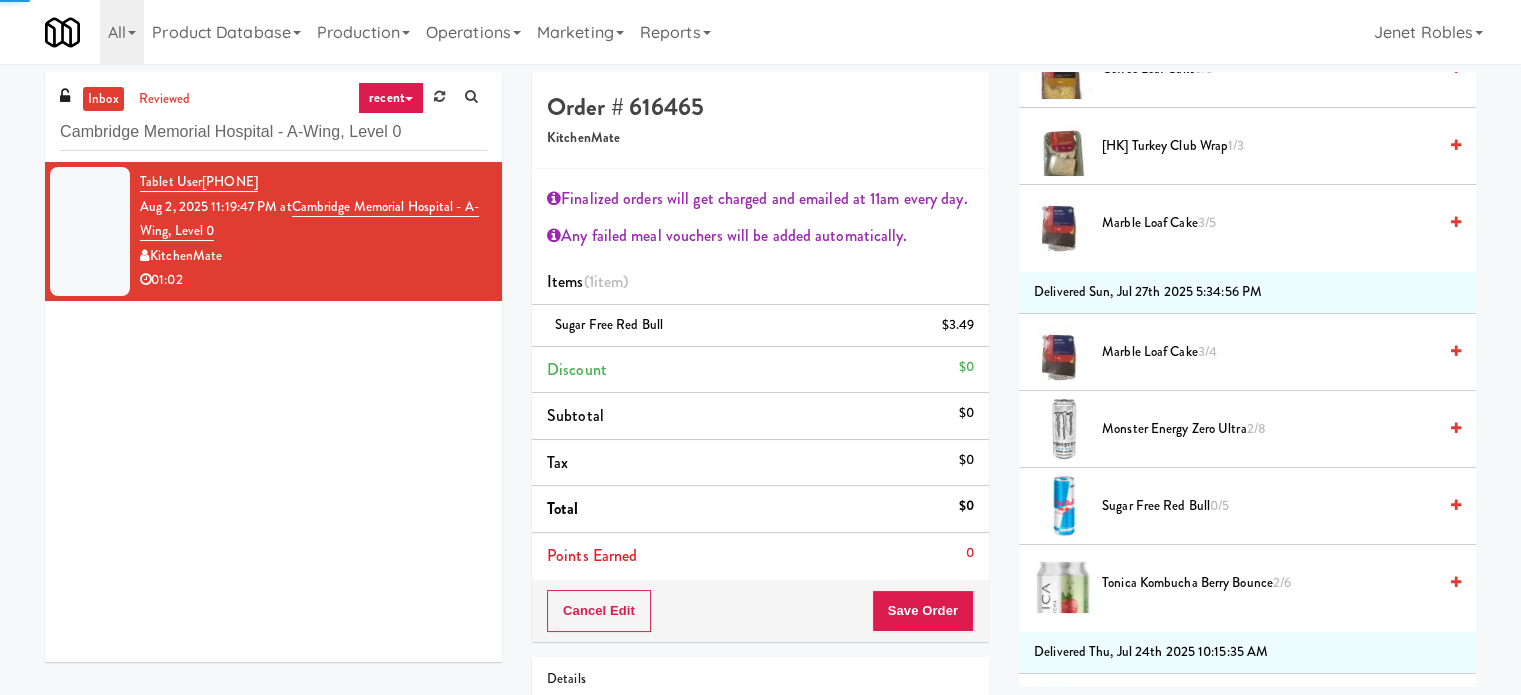scroll, scrollTop: 0, scrollLeft: 0, axis: both 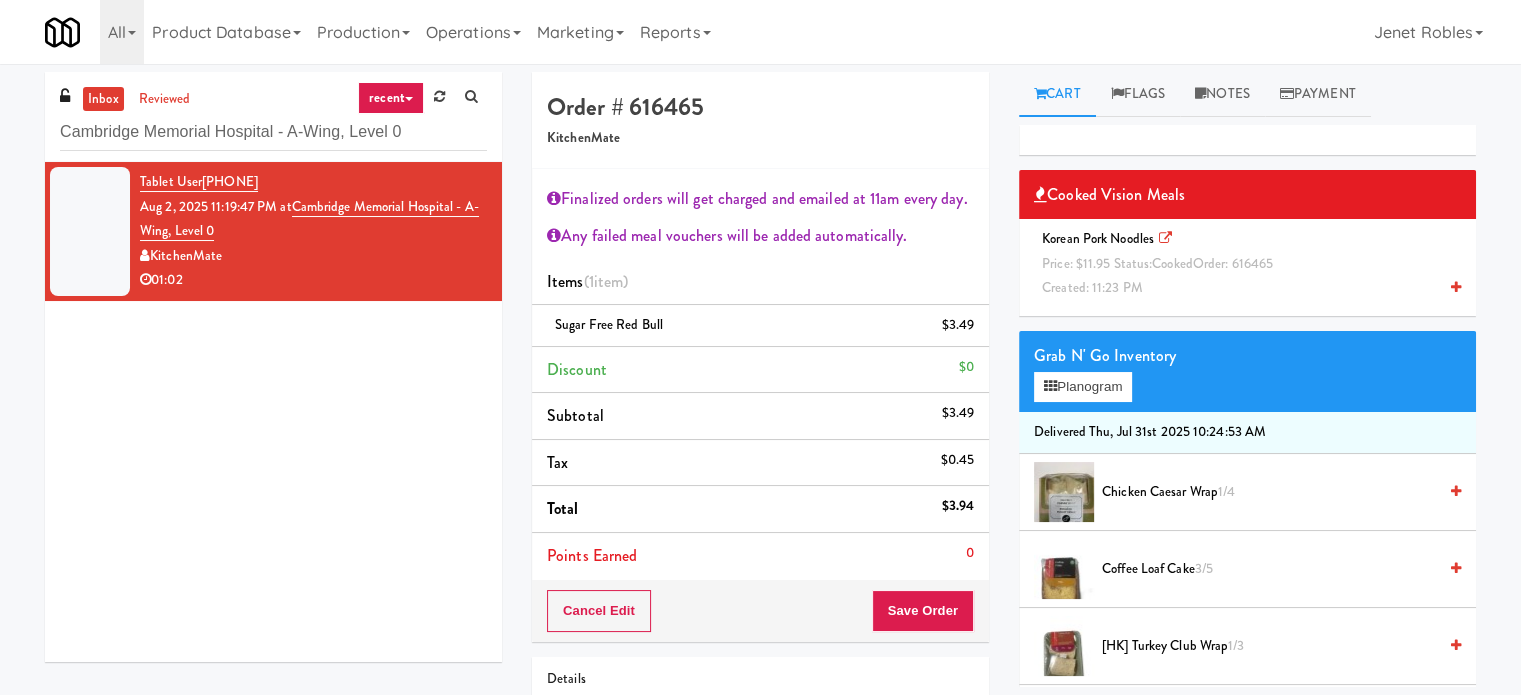 click on "Grab N' Go Inventory  Planogram" at bounding box center [1247, 371] 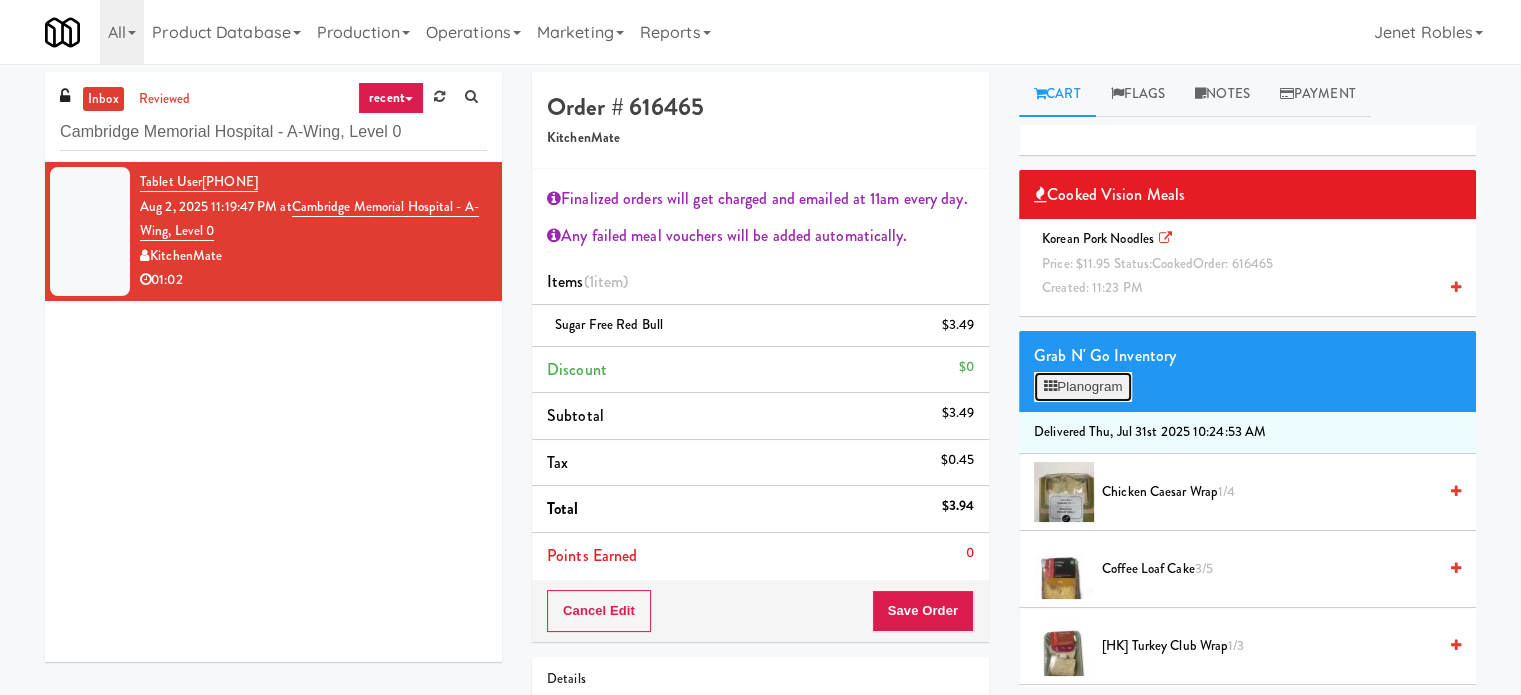click on "Planogram" at bounding box center [1083, 387] 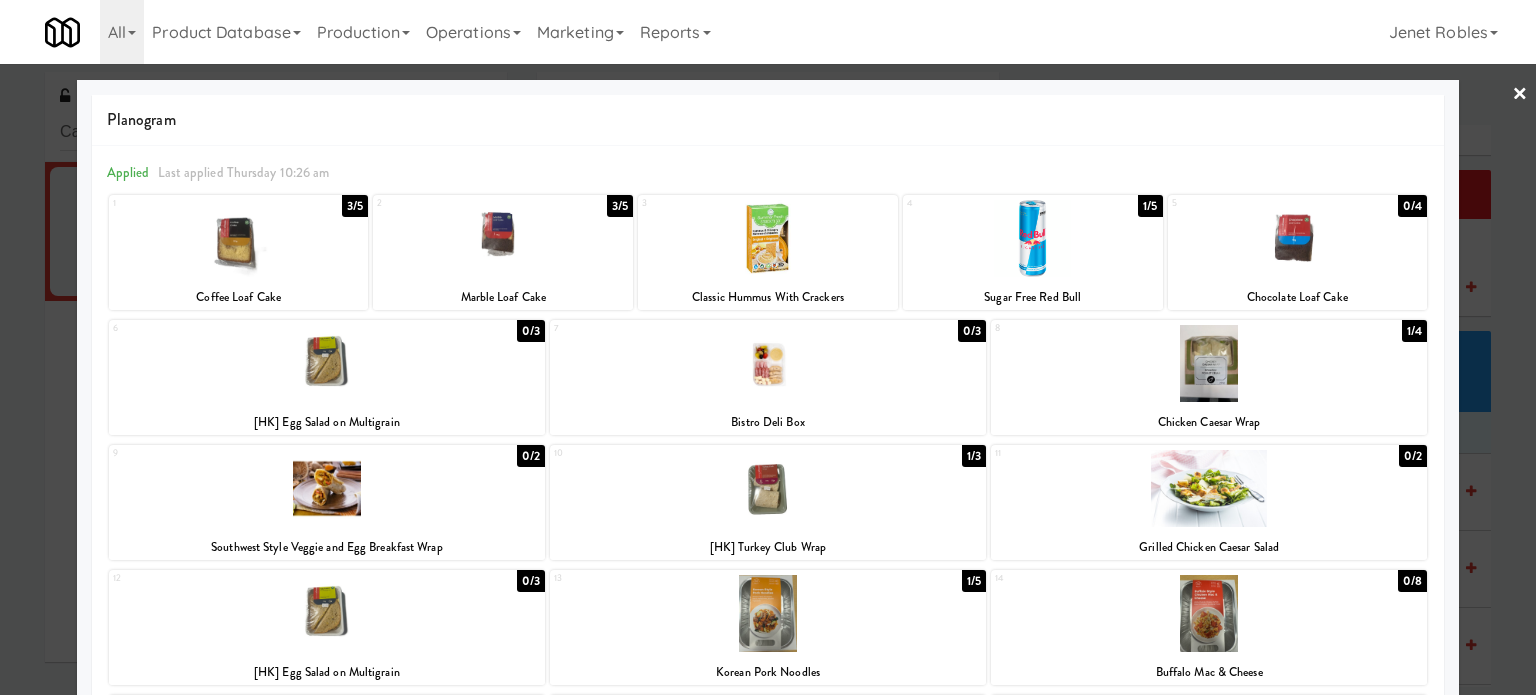 click on "3/5" at bounding box center (355, 206) 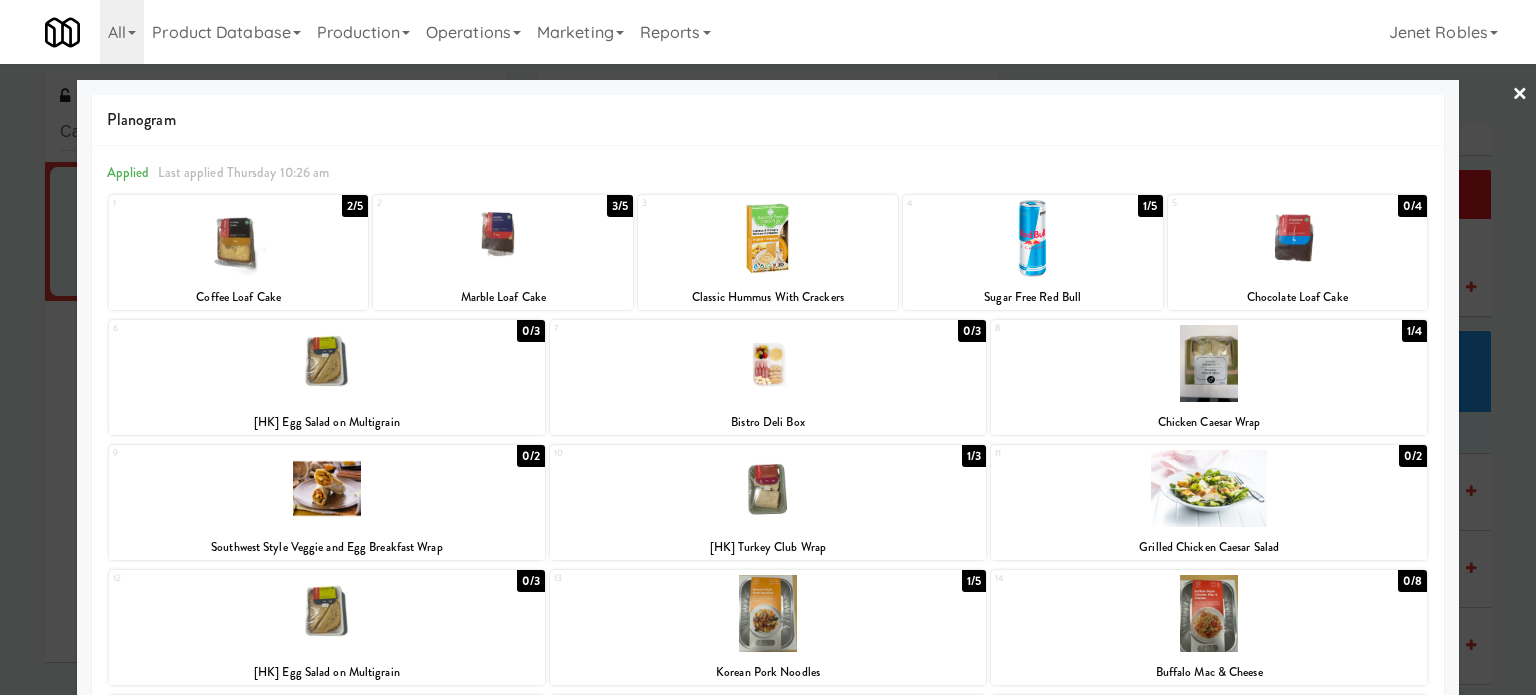 click at bounding box center [768, 347] 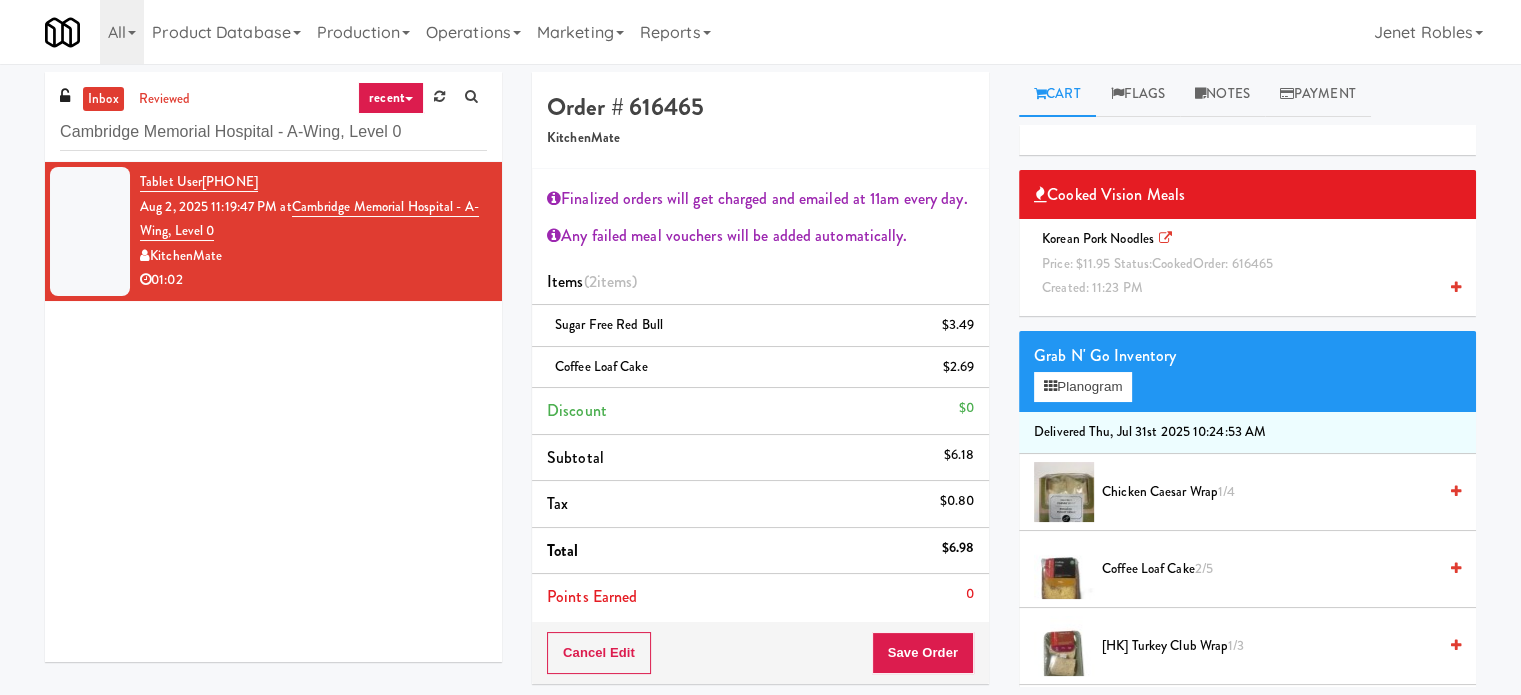 click on "Korean Pork Noodles
Price: $11.95
Status:  cooked  Order: 616465 Created: 11:23 PM" at bounding box center [1161, 263] 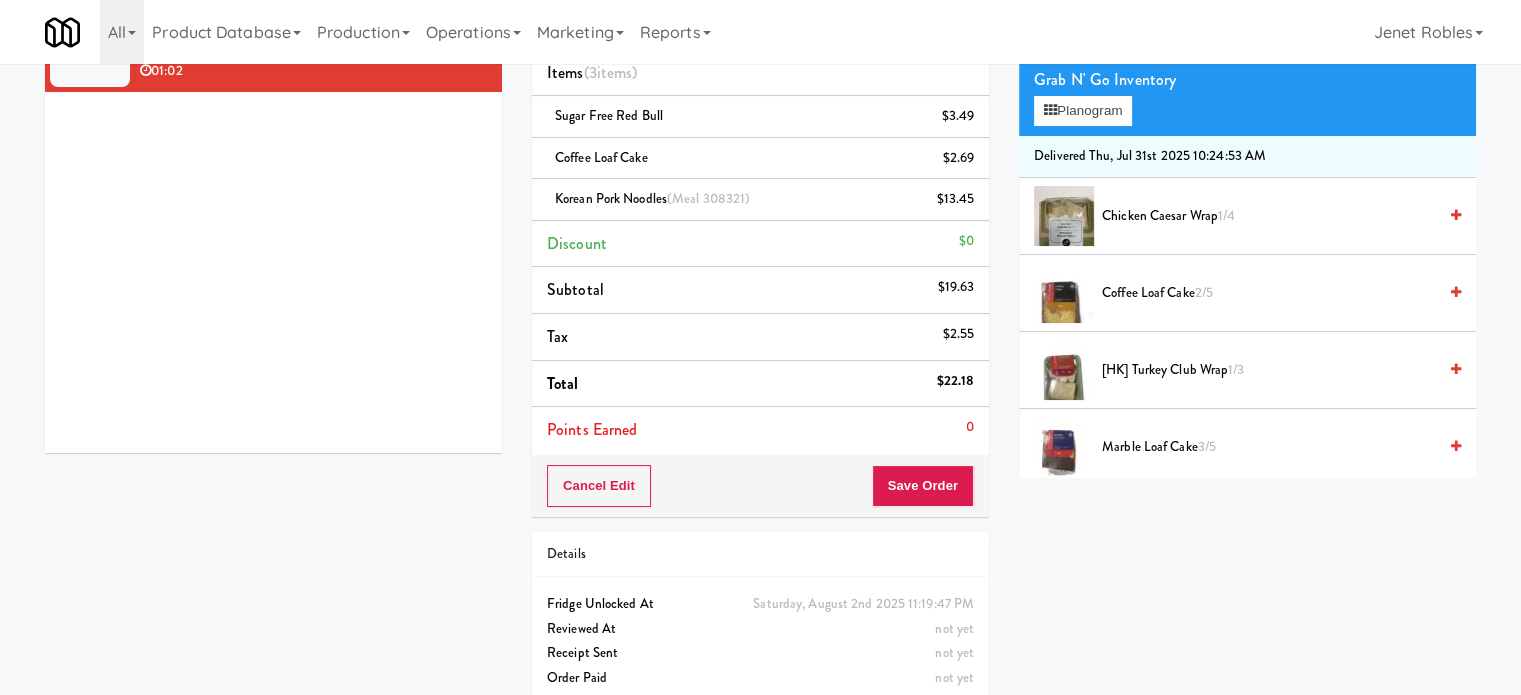 scroll, scrollTop: 232, scrollLeft: 0, axis: vertical 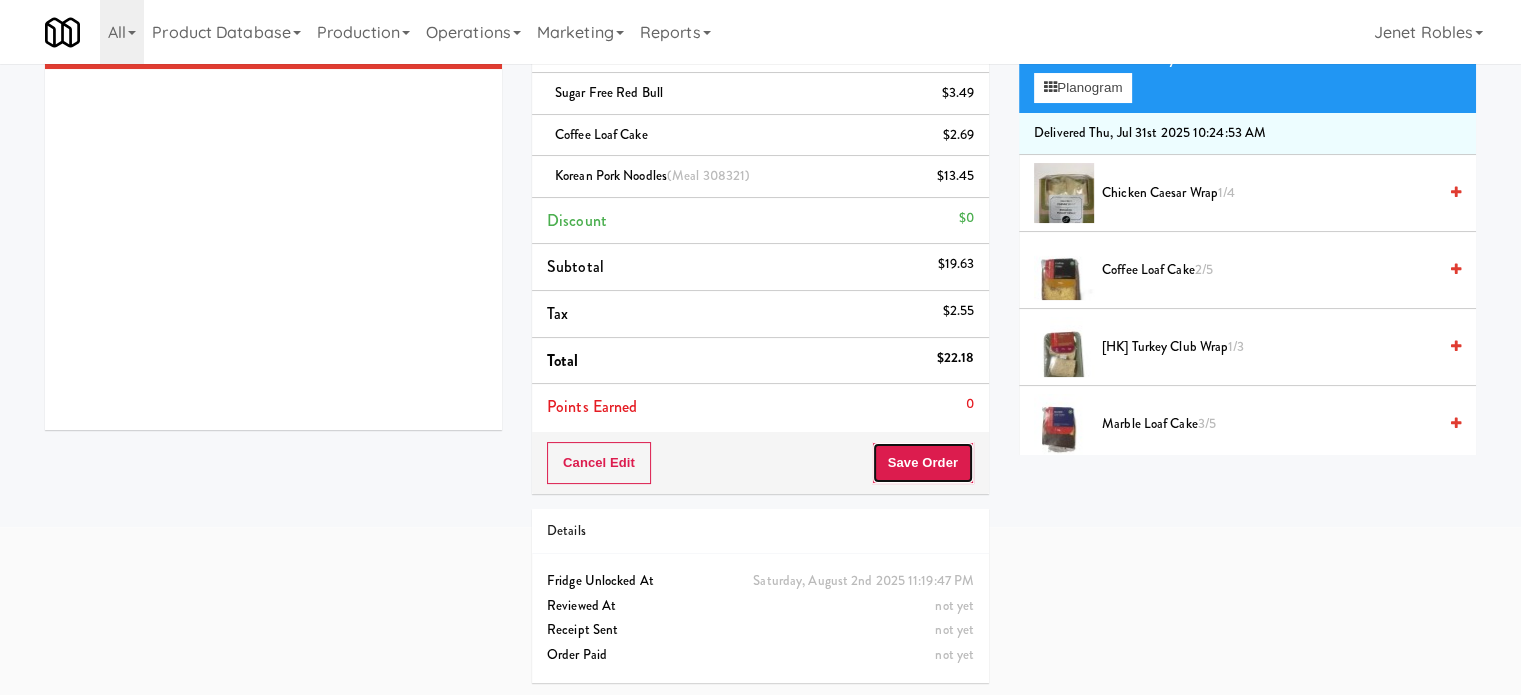 click on "Save Order" at bounding box center [923, 463] 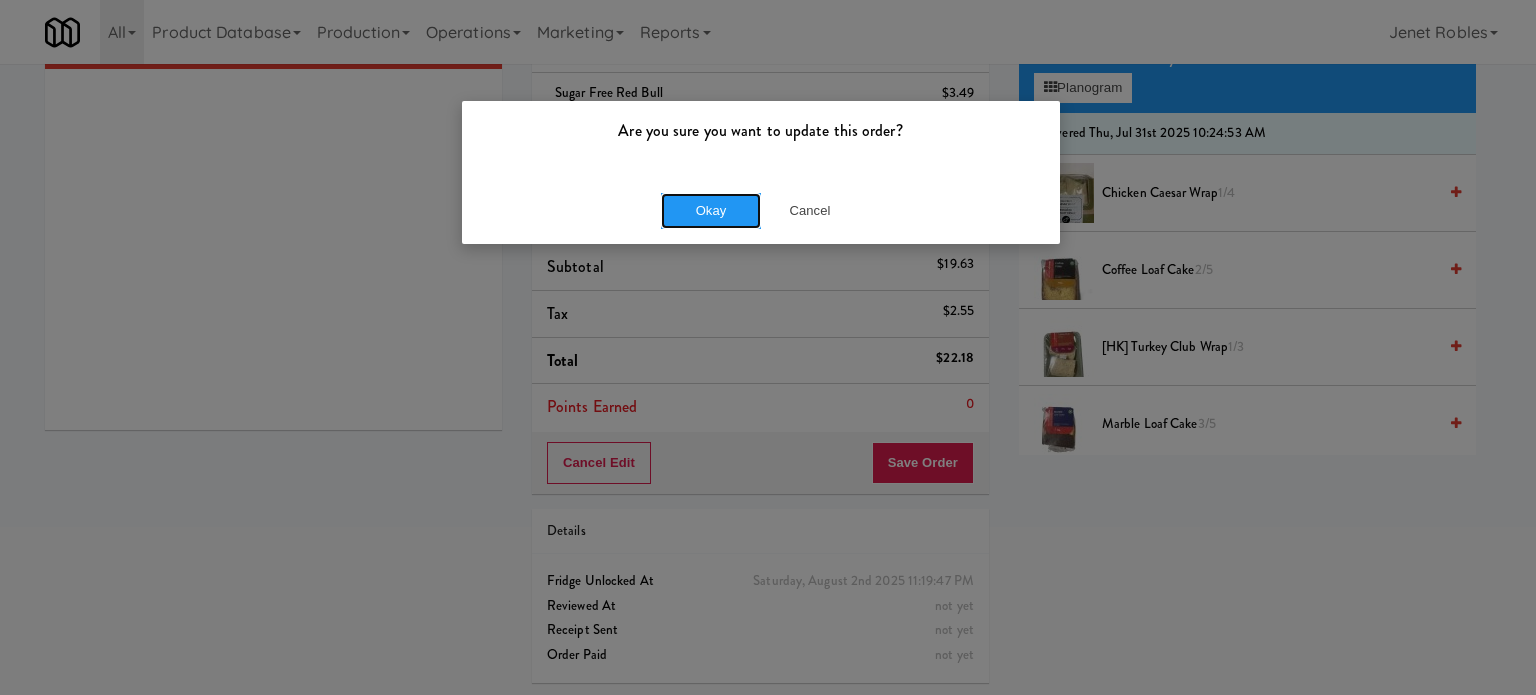 drag, startPoint x: 706, startPoint y: 216, endPoint x: 712, endPoint y: 167, distance: 49.365982 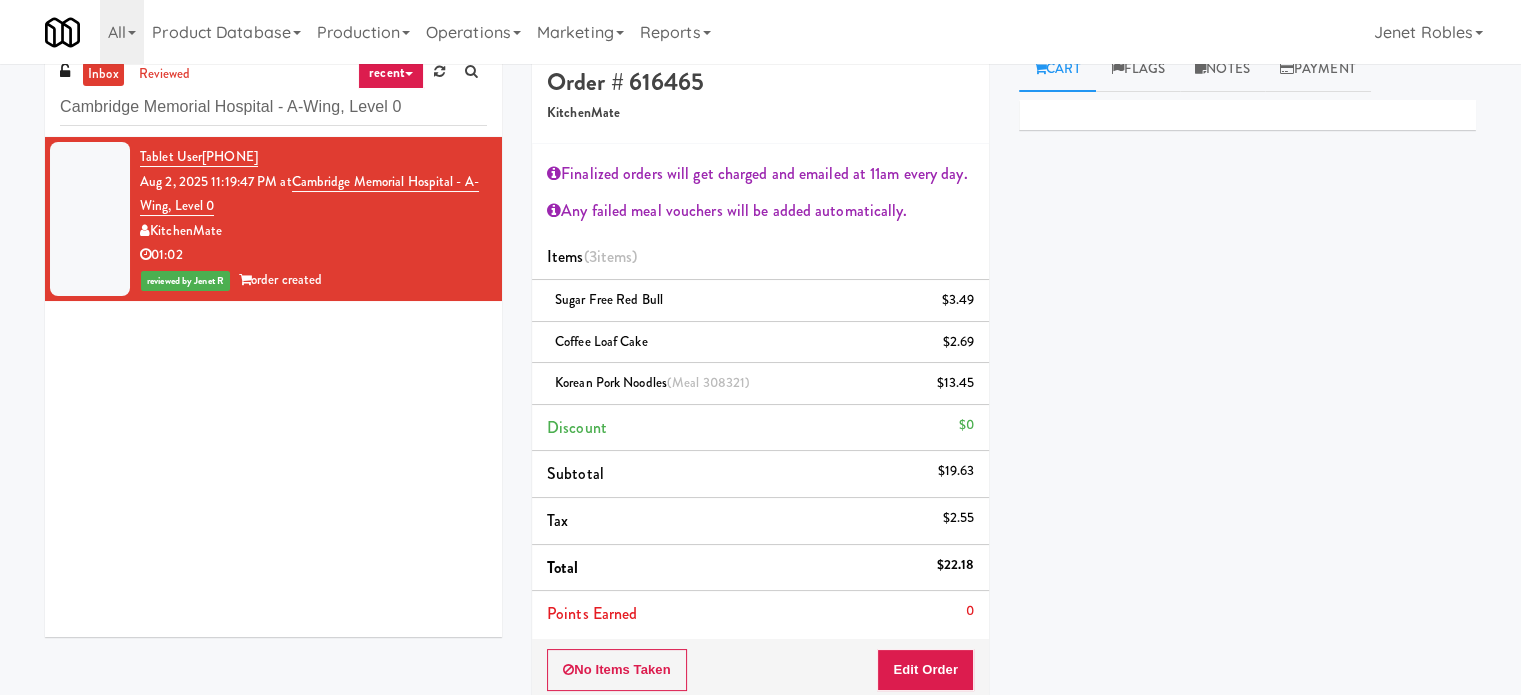 scroll, scrollTop: 0, scrollLeft: 0, axis: both 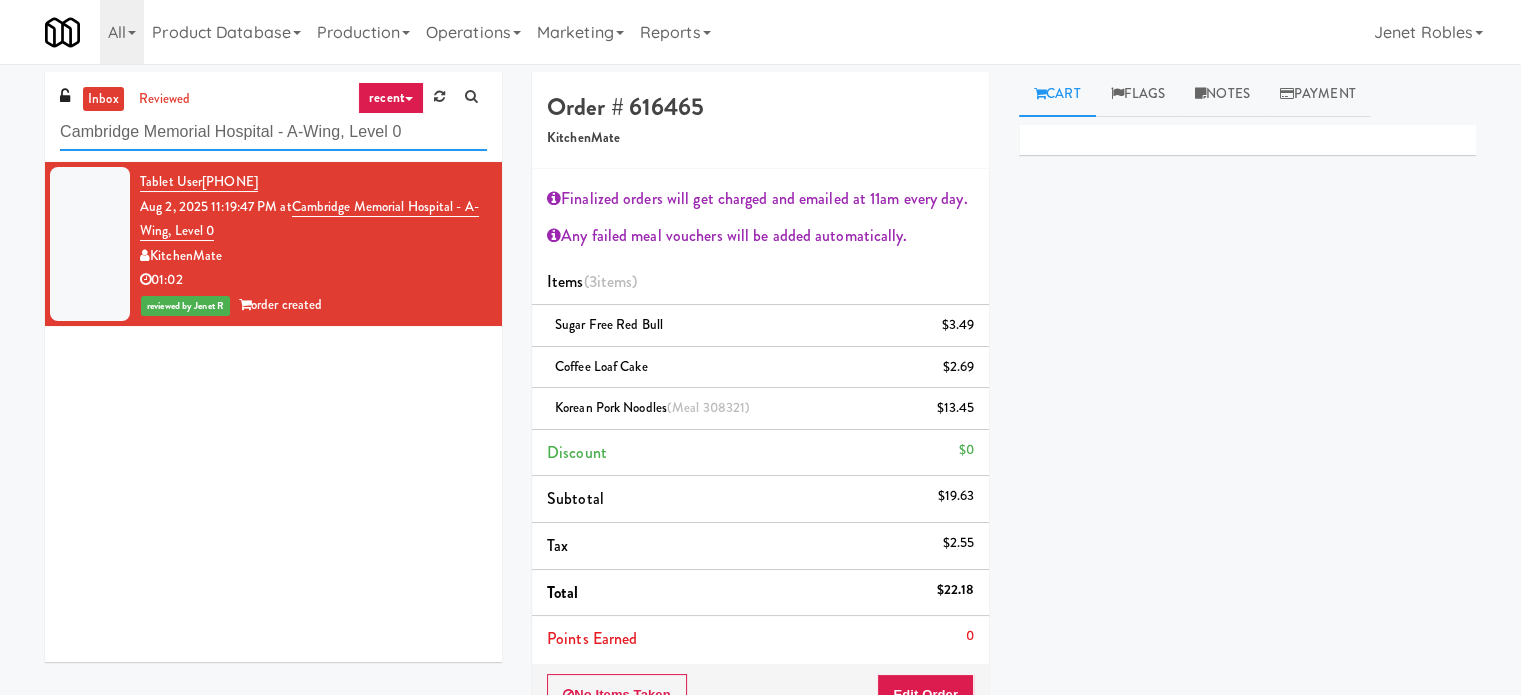 click on "Cambridge Memorial Hospital - A-Wing, Level 0" at bounding box center (273, 132) 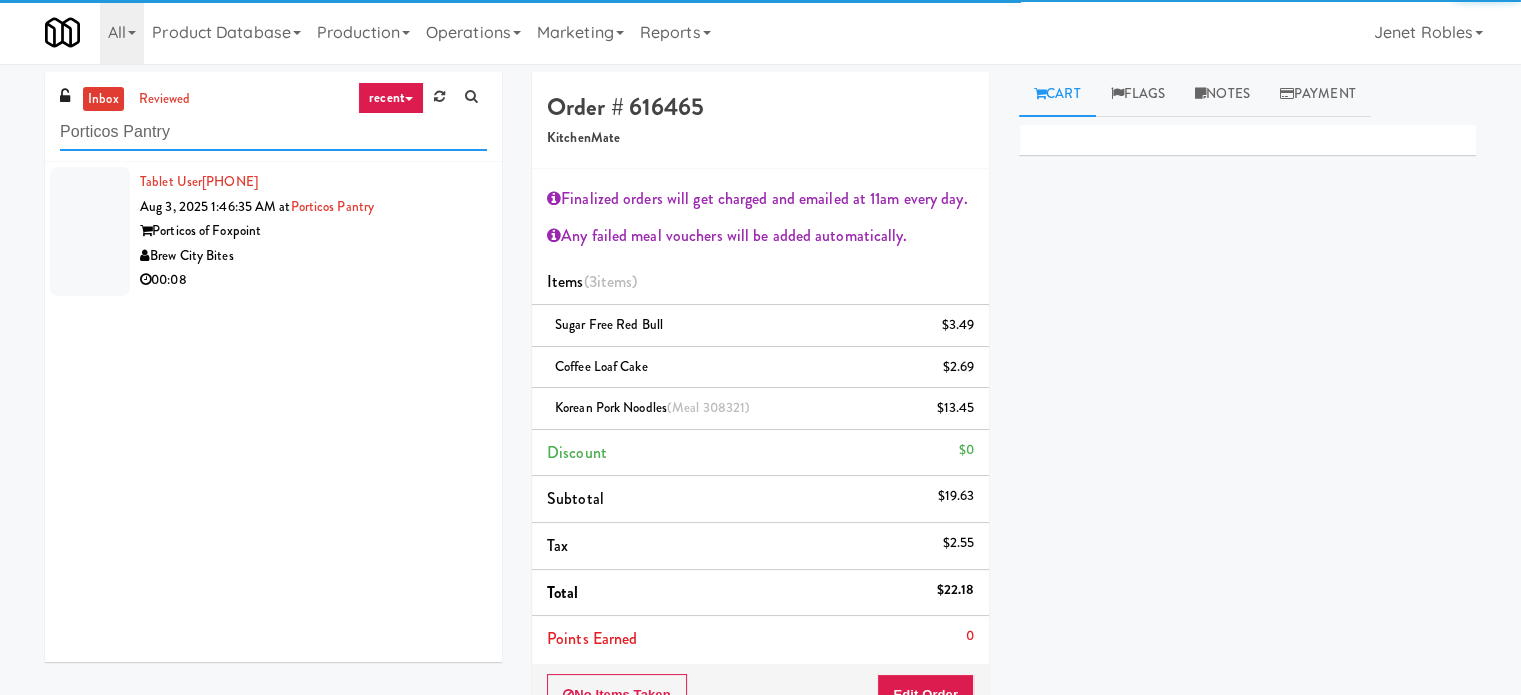 type on "Porticos Pantry" 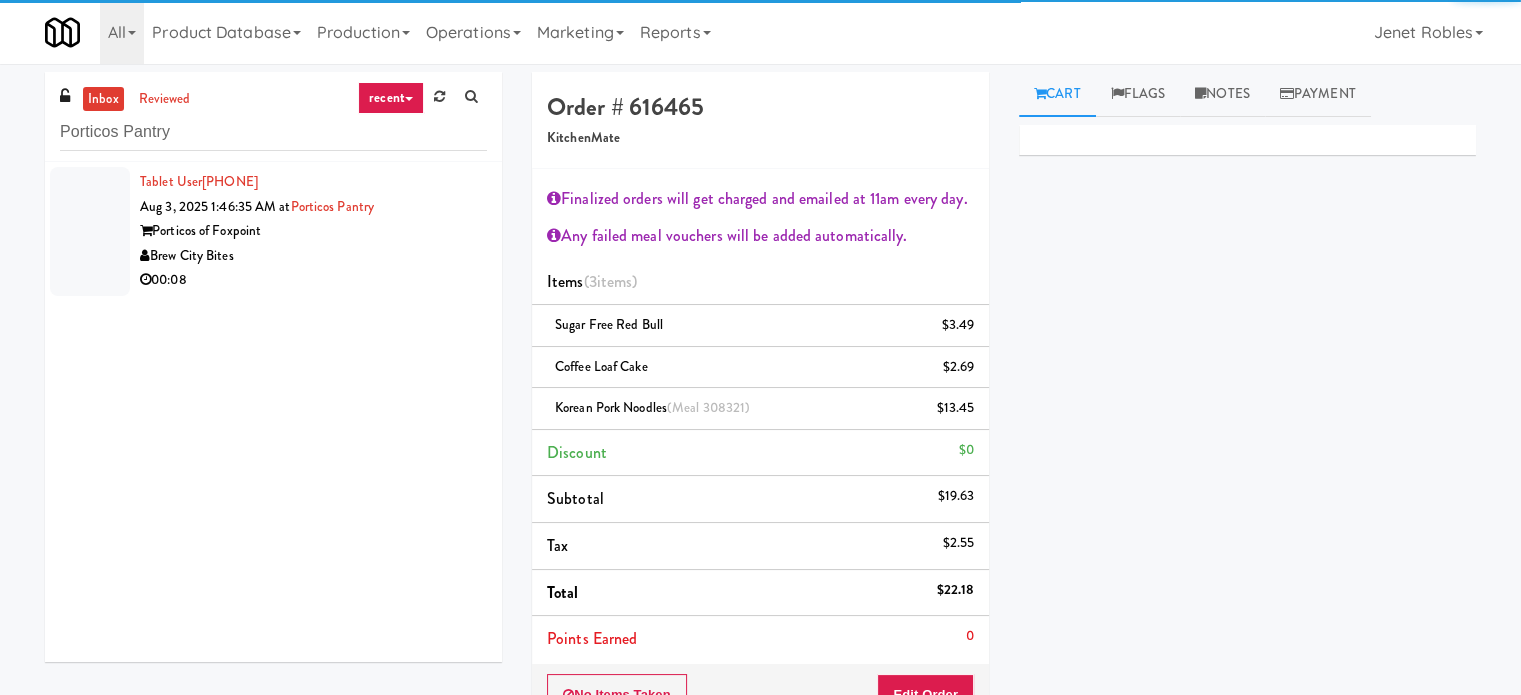 click on "Brew City Bites" at bounding box center [313, 256] 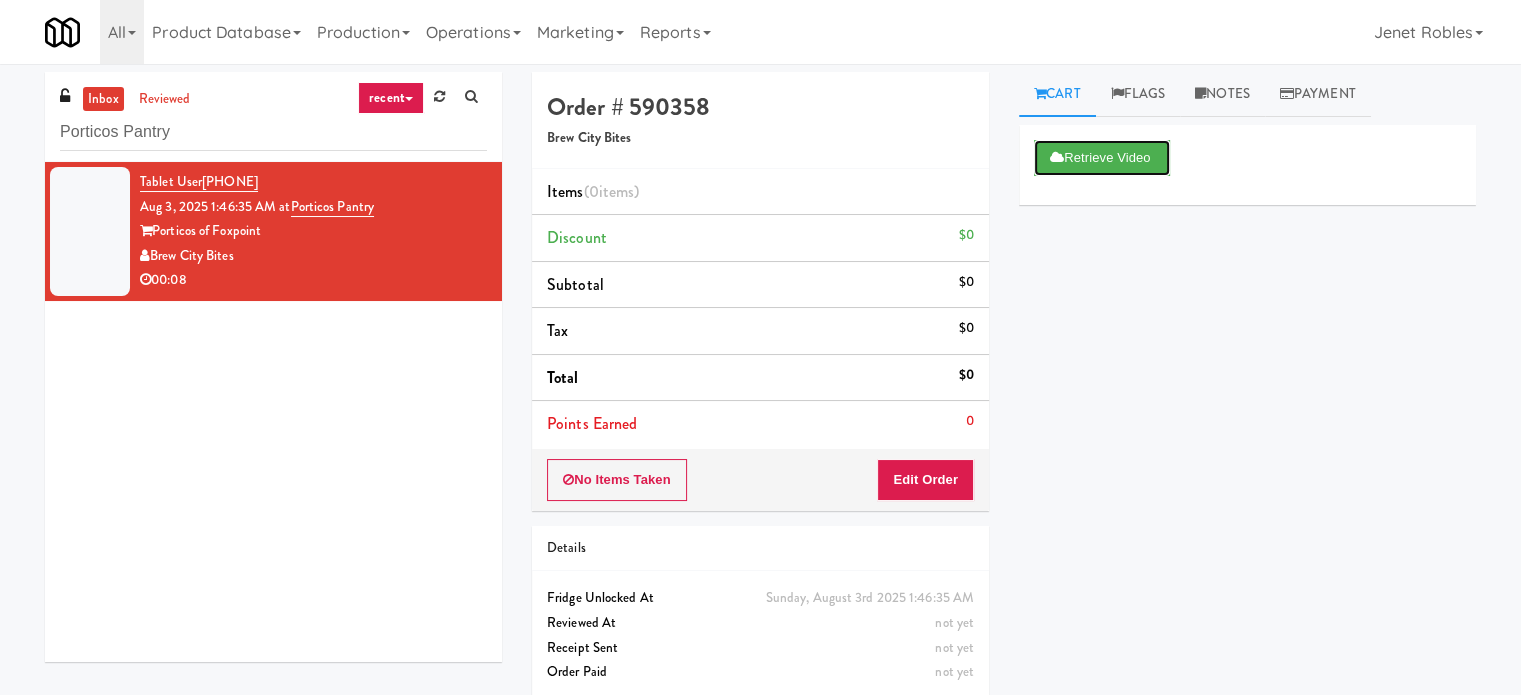 drag, startPoint x: 1137, startPoint y: 163, endPoint x: 1214, endPoint y: 119, distance: 88.68484 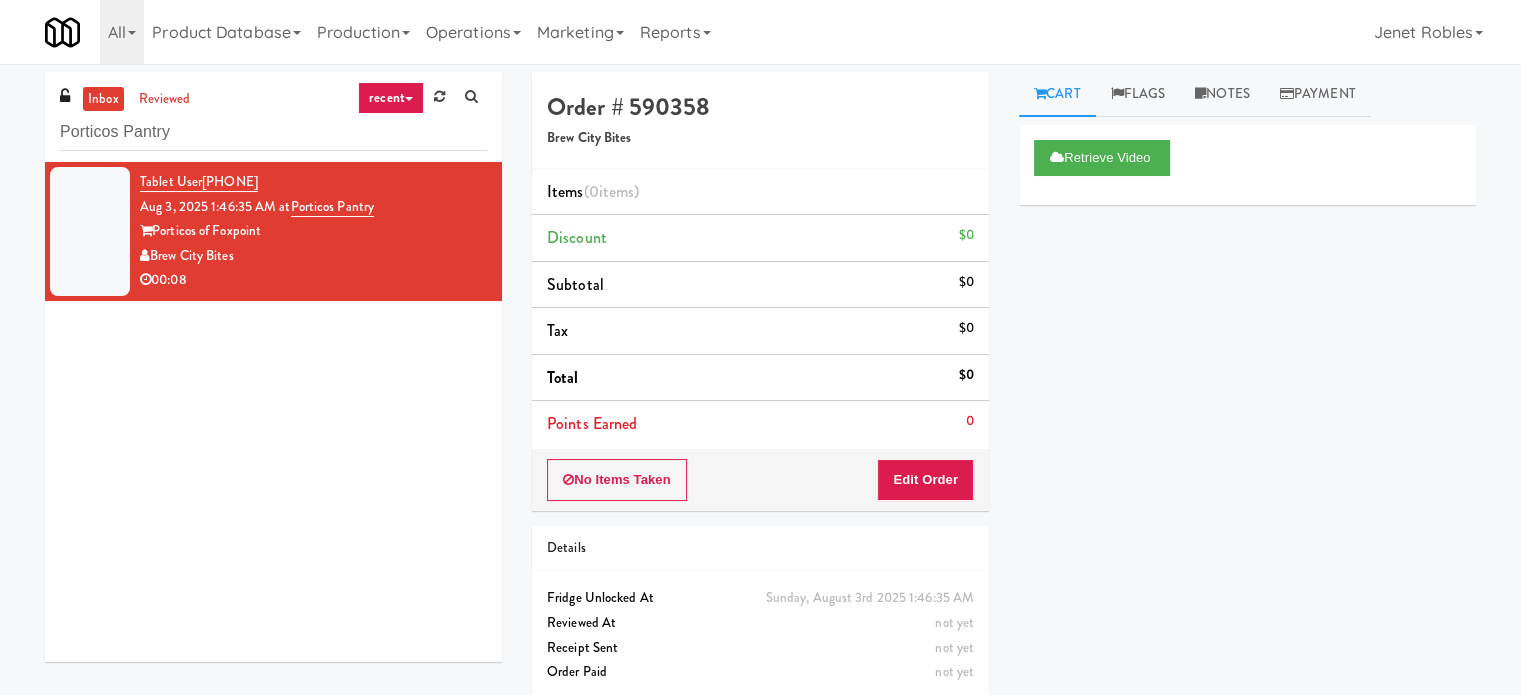 drag, startPoint x: 390, startPoint y: 206, endPoint x: 292, endPoint y: 207, distance: 98.005104 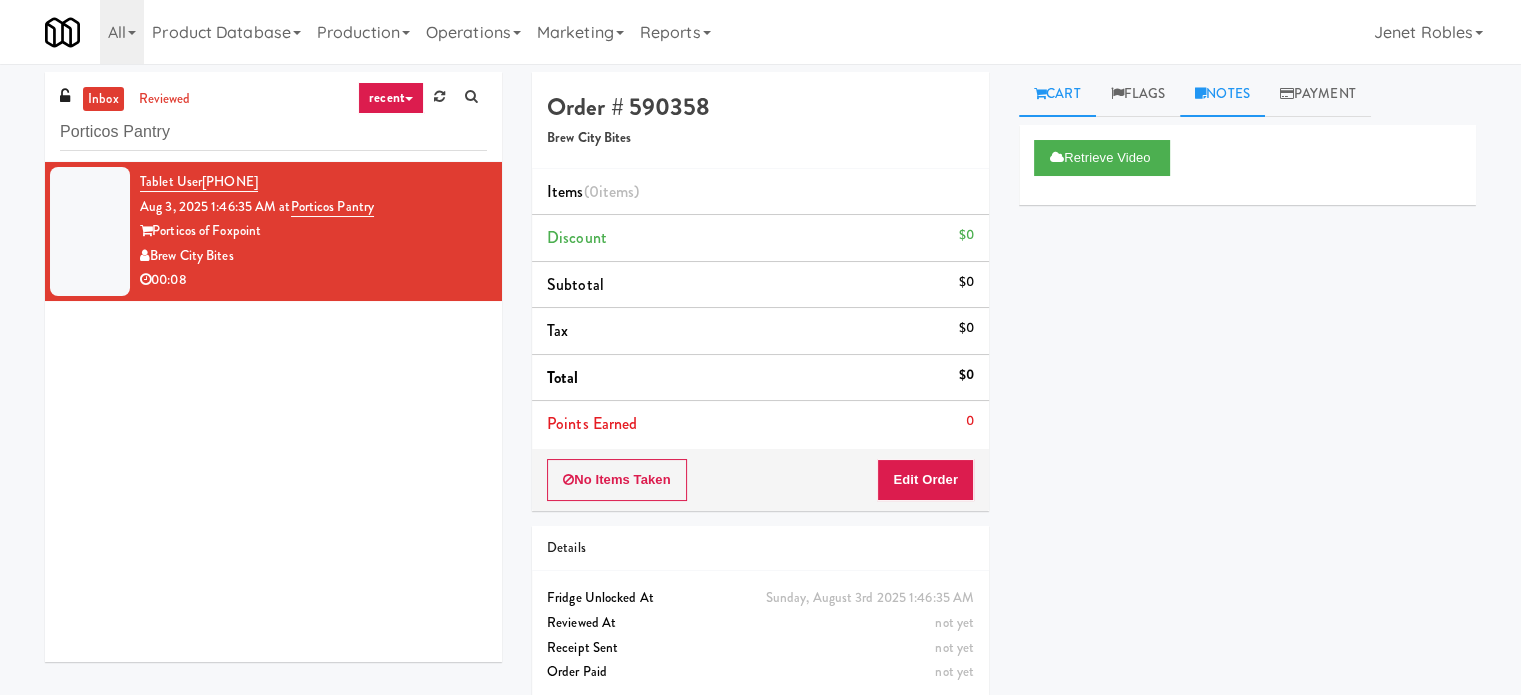 click on "Notes" at bounding box center (1222, 94) 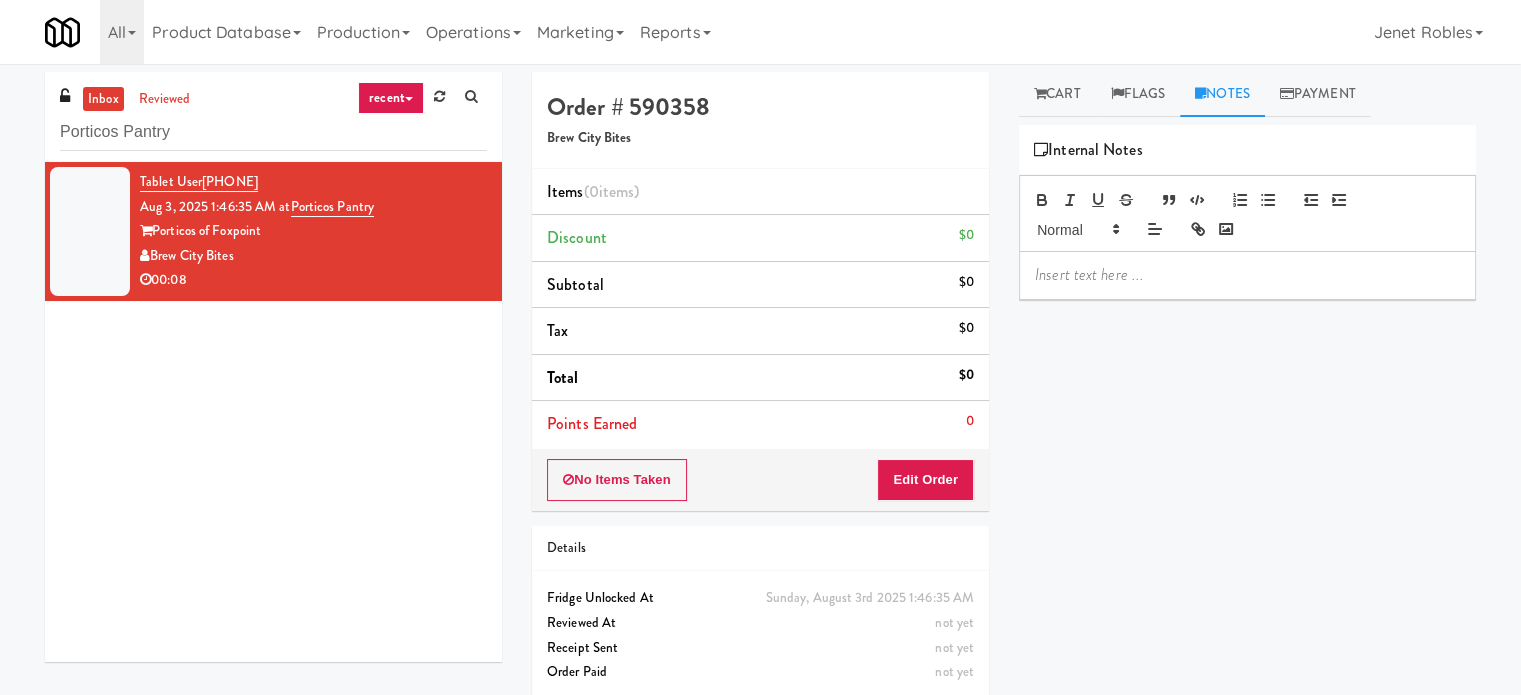 click at bounding box center [1247, 275] 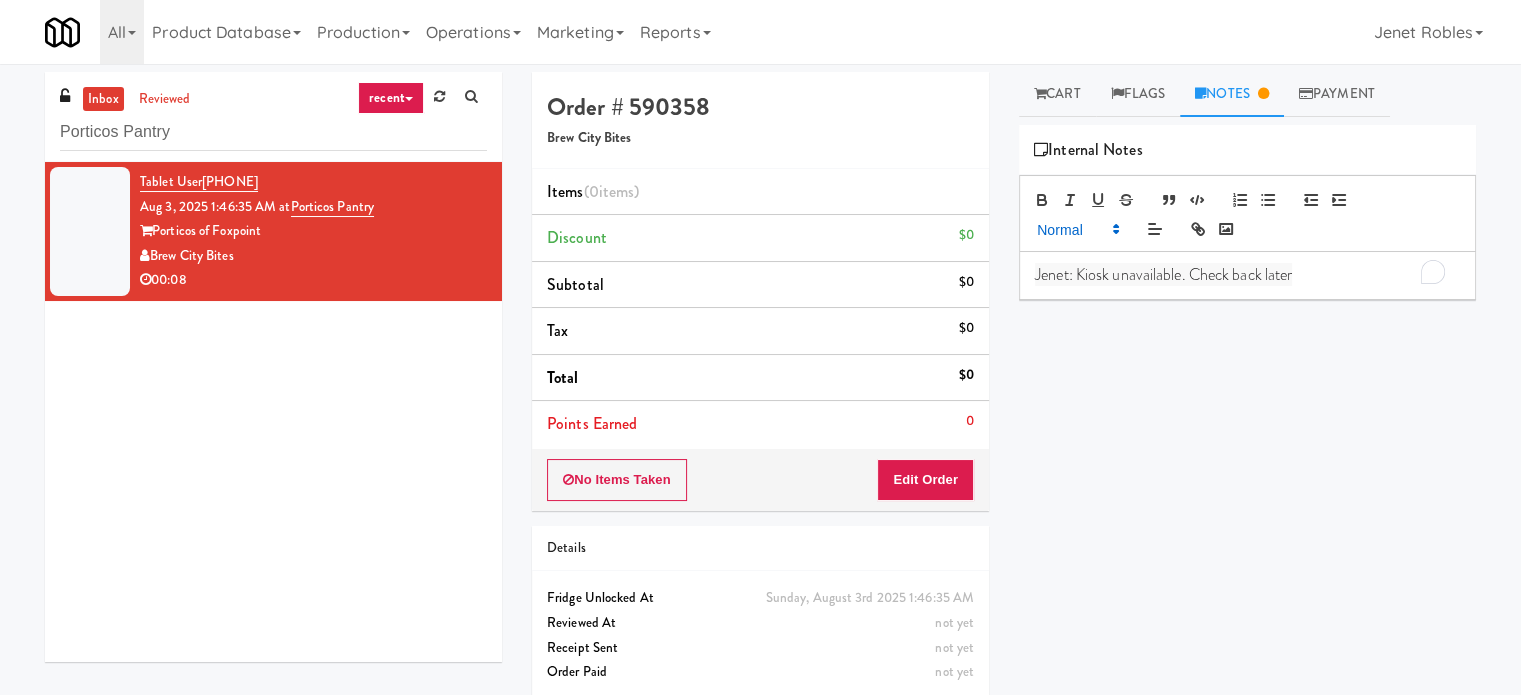 scroll, scrollTop: 0, scrollLeft: 0, axis: both 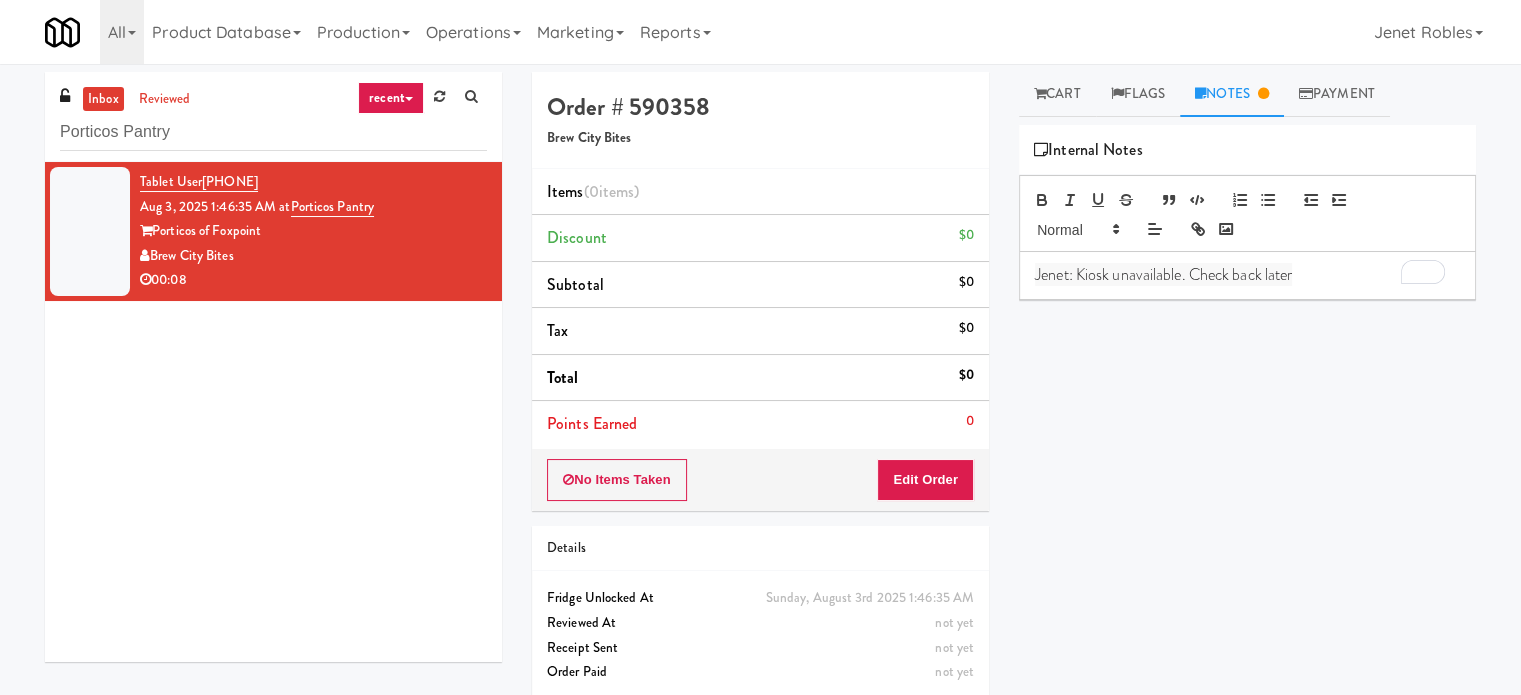 click on "Jenet: Kiosk unavailable. Check back later" at bounding box center [1247, 275] 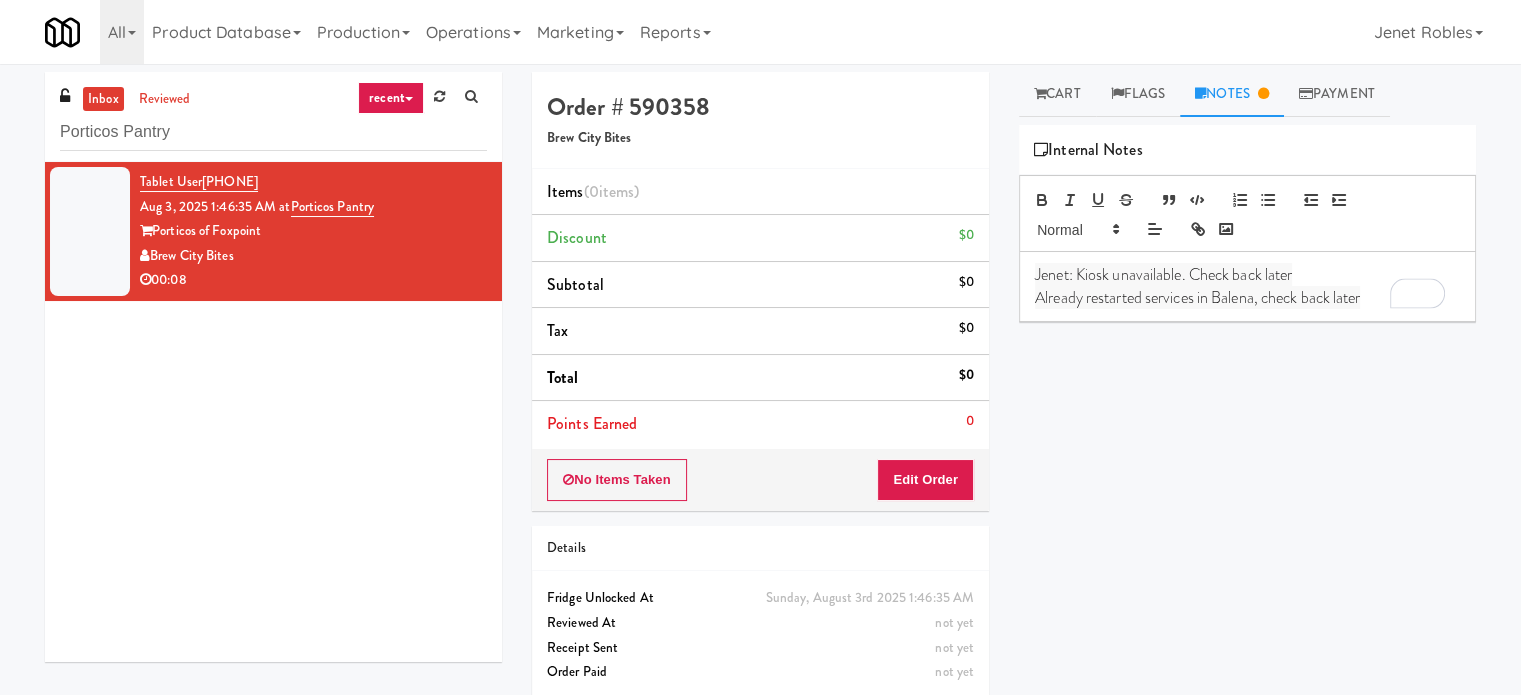 scroll, scrollTop: 0, scrollLeft: 0, axis: both 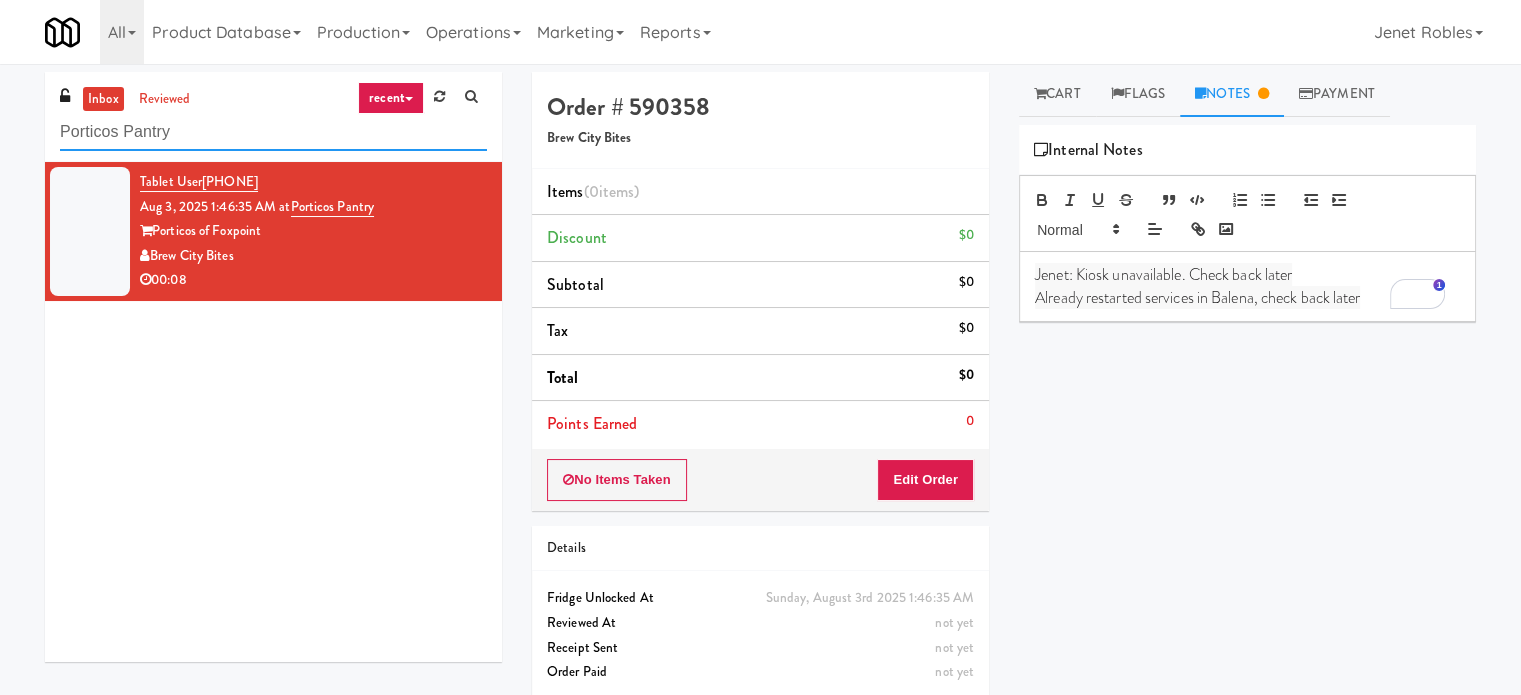 click on "Porticos Pantry" at bounding box center [273, 132] 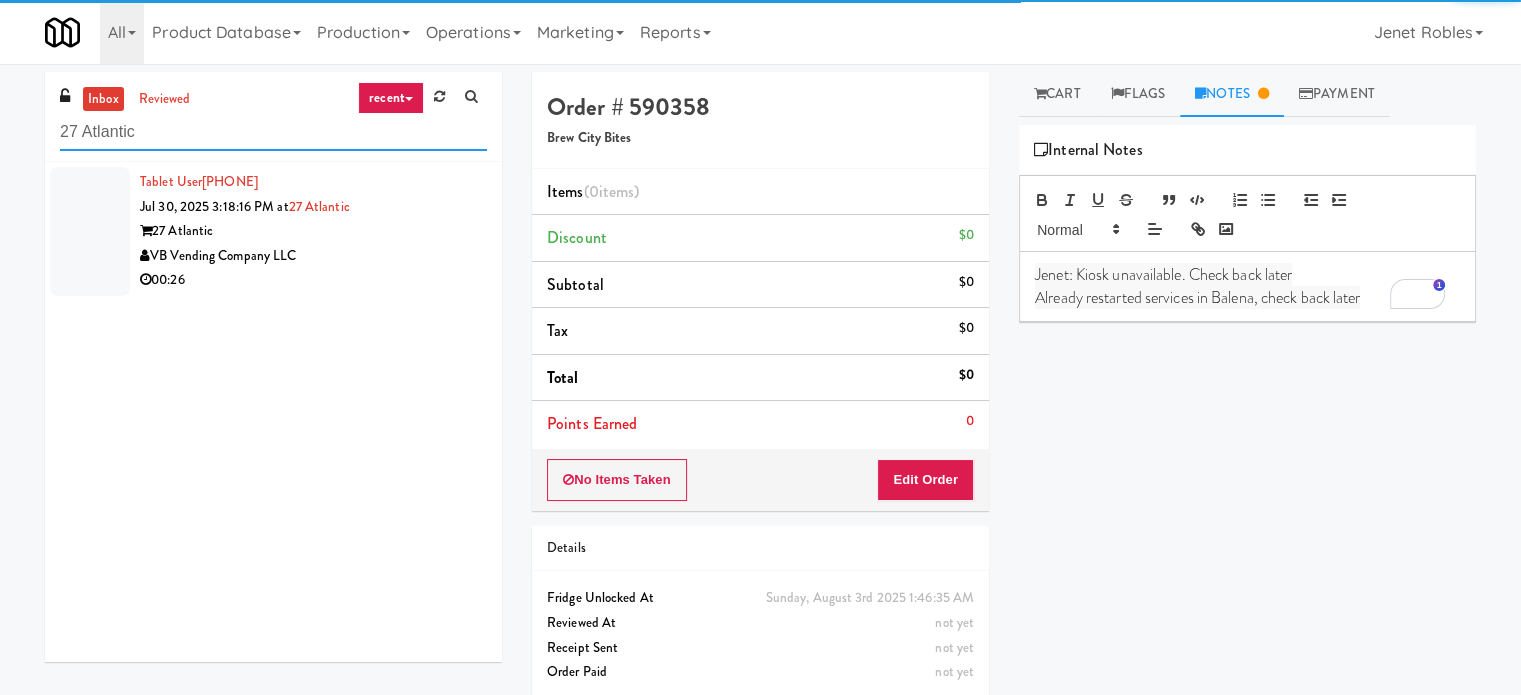 type on "27 Atlantic" 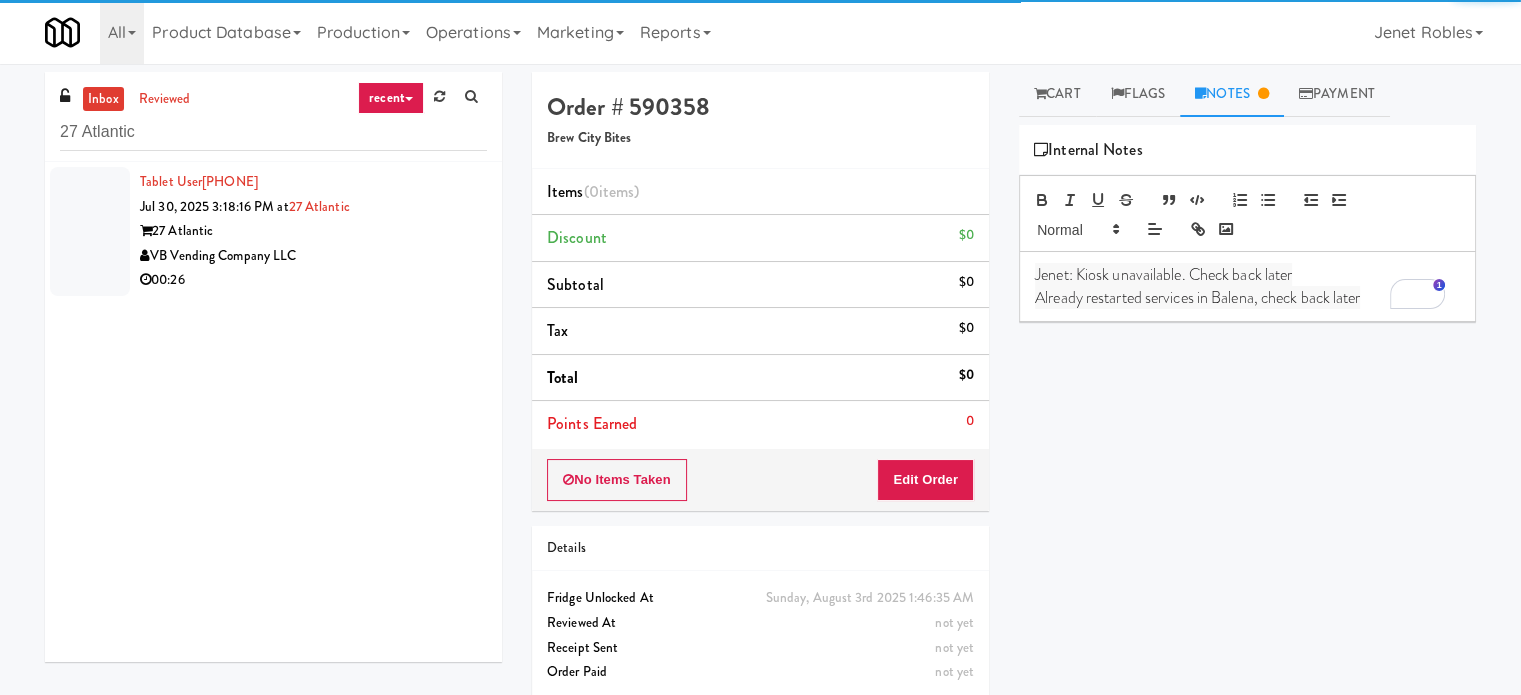 click on "00:26" at bounding box center (313, 280) 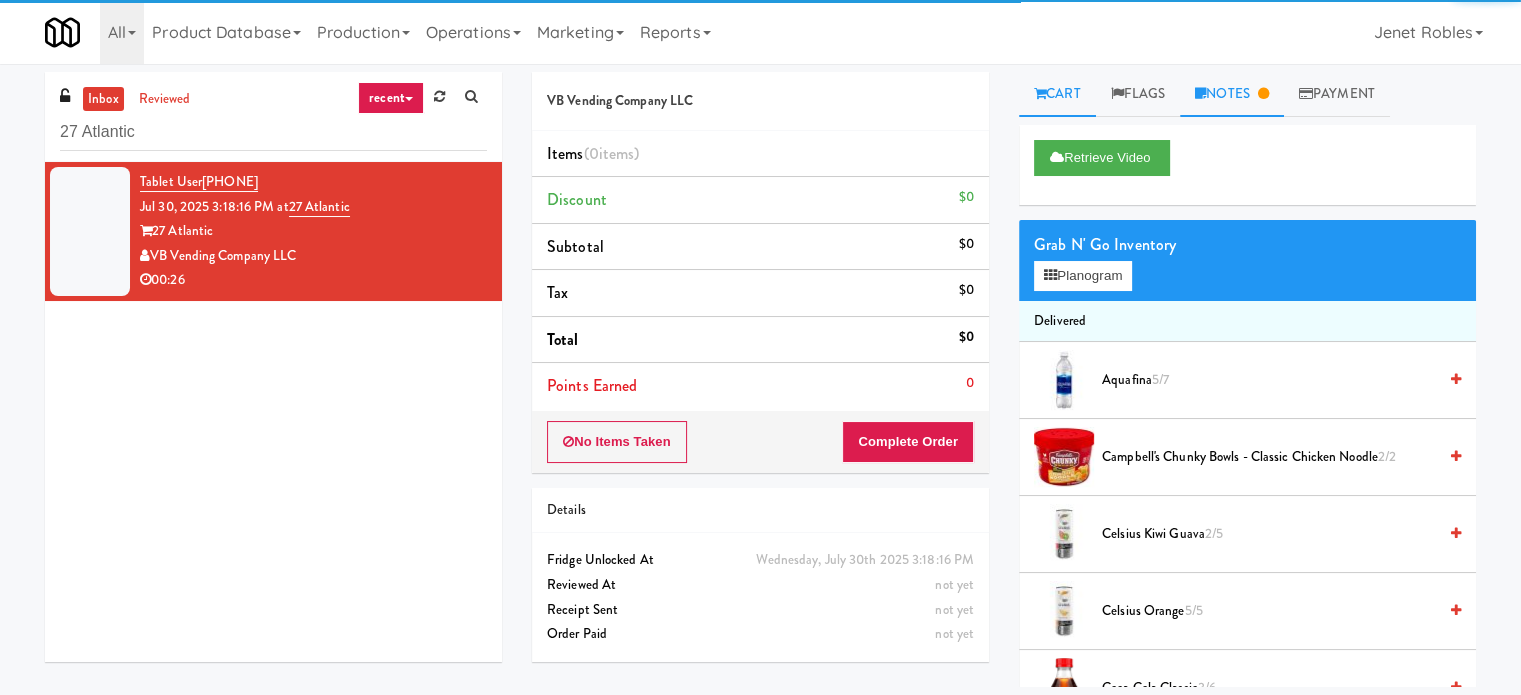click on "Notes" at bounding box center (1232, 94) 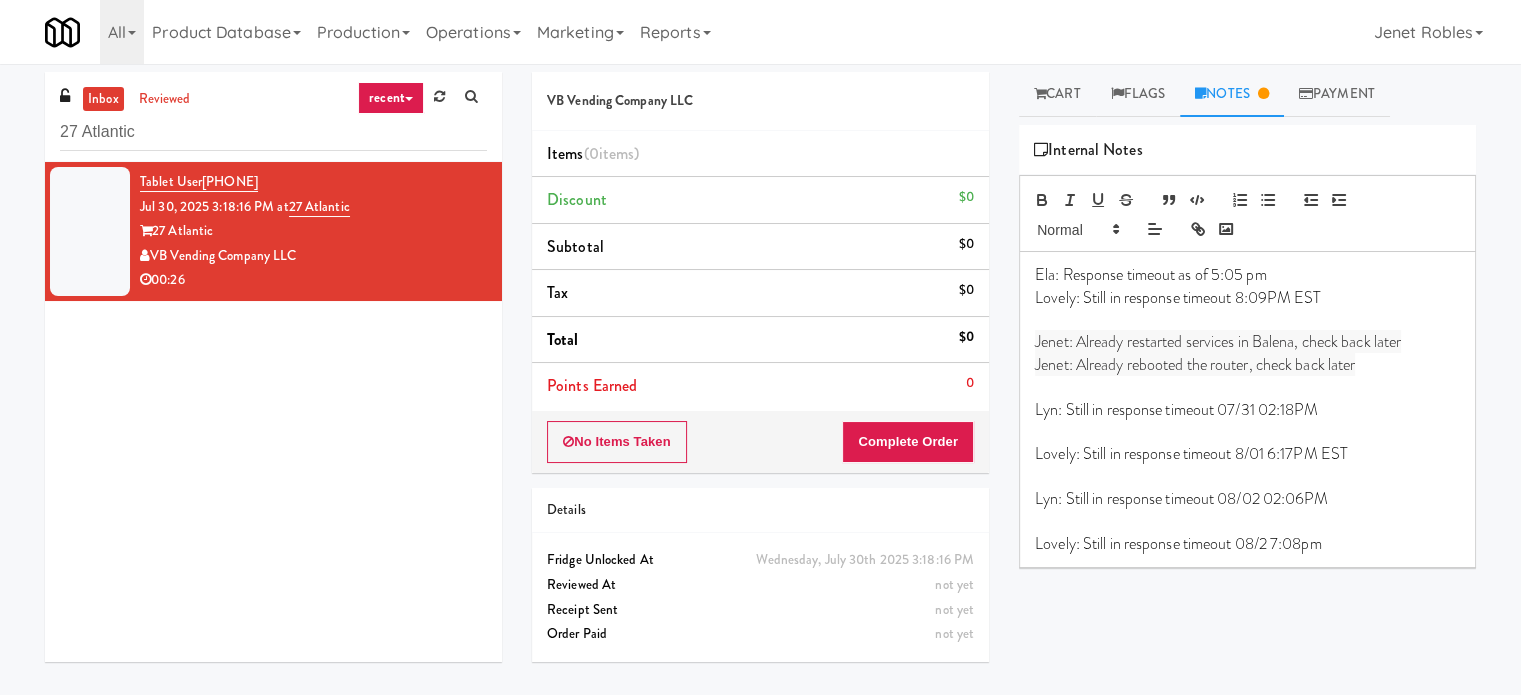 click on "Lovely: Still in response timeout 08/2 7:08pm" at bounding box center [1247, 544] 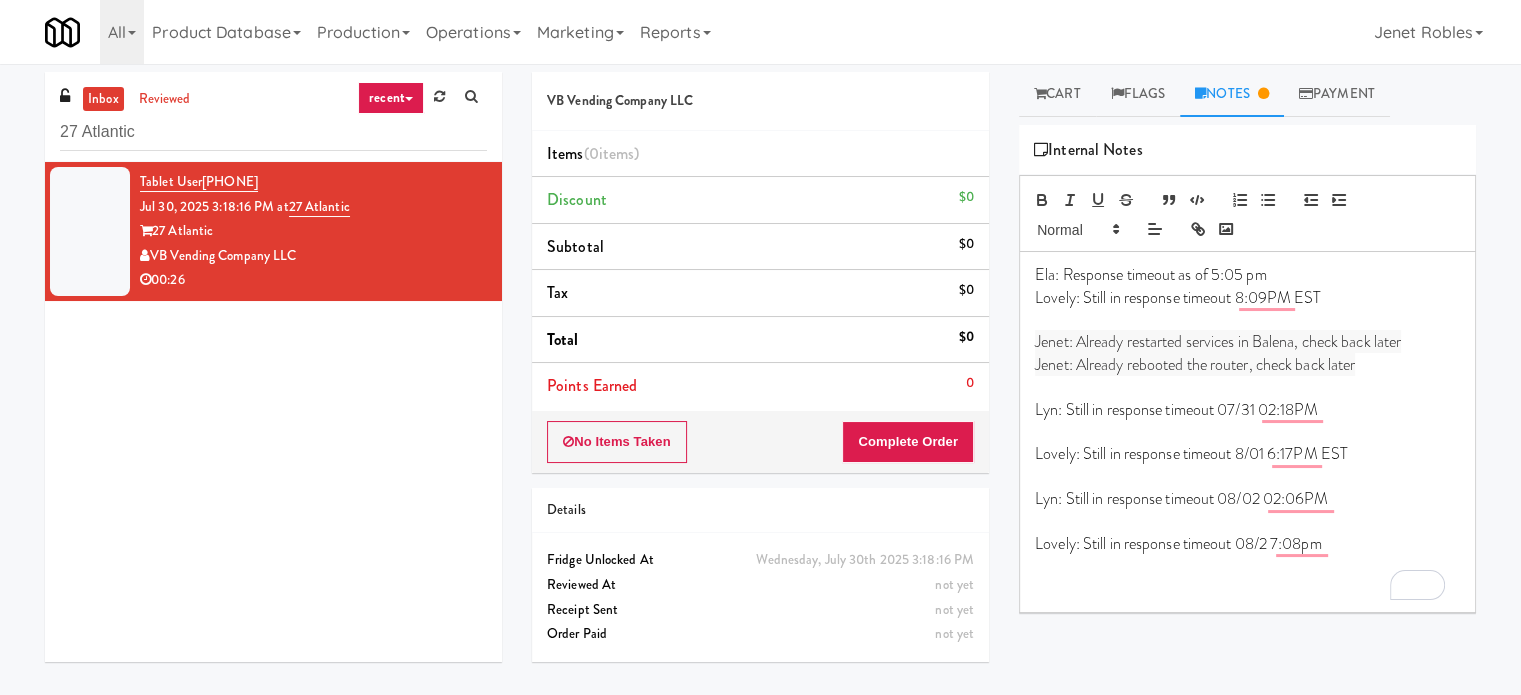 type 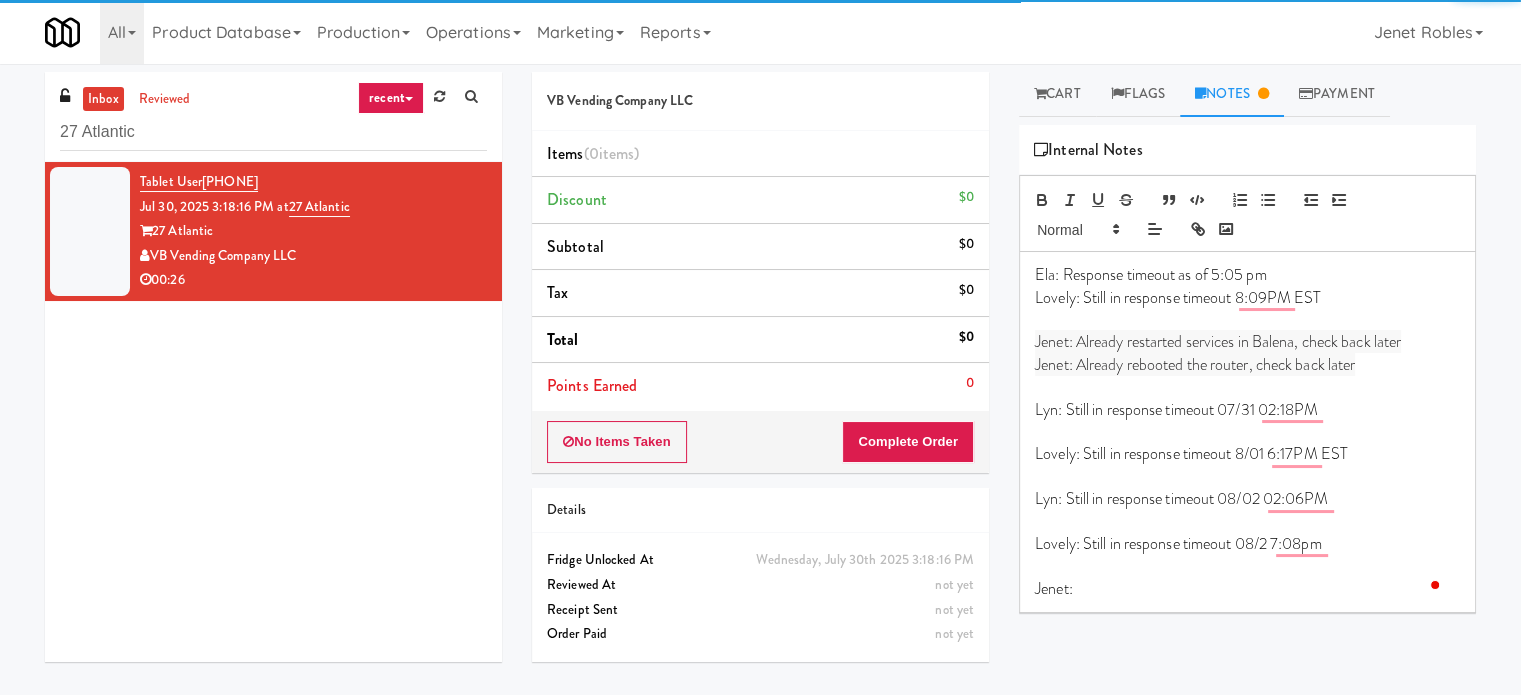 scroll, scrollTop: 0, scrollLeft: 0, axis: both 